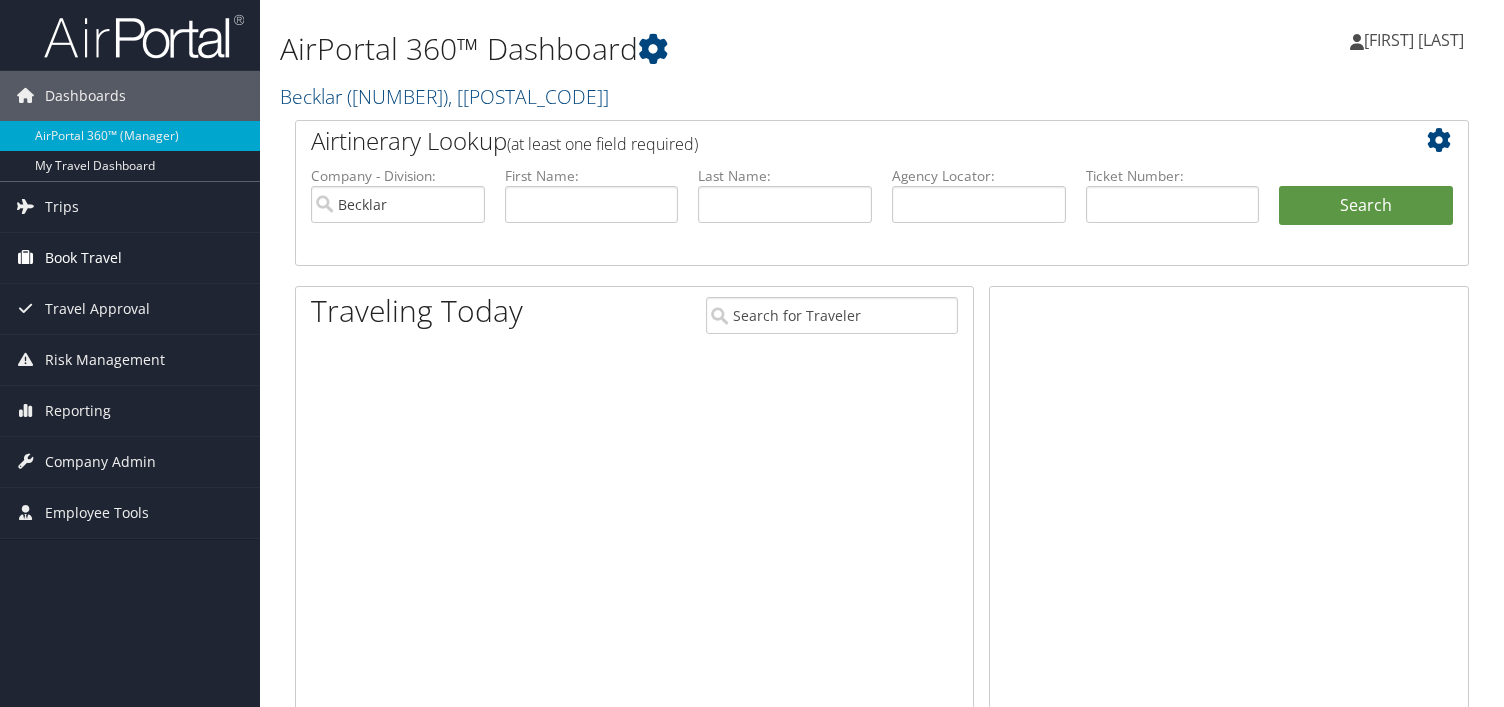 scroll, scrollTop: 0, scrollLeft: 0, axis: both 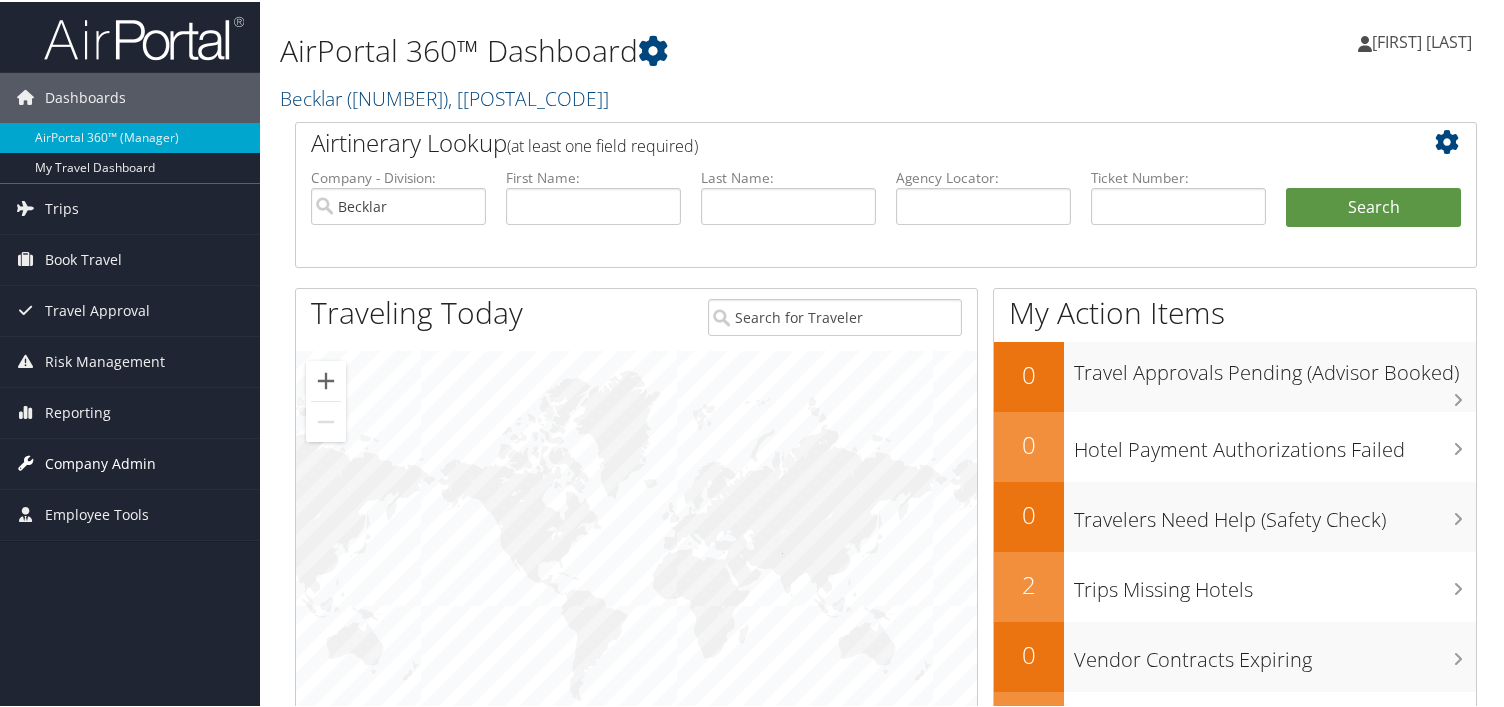 click on "Company Admin" at bounding box center [100, 462] 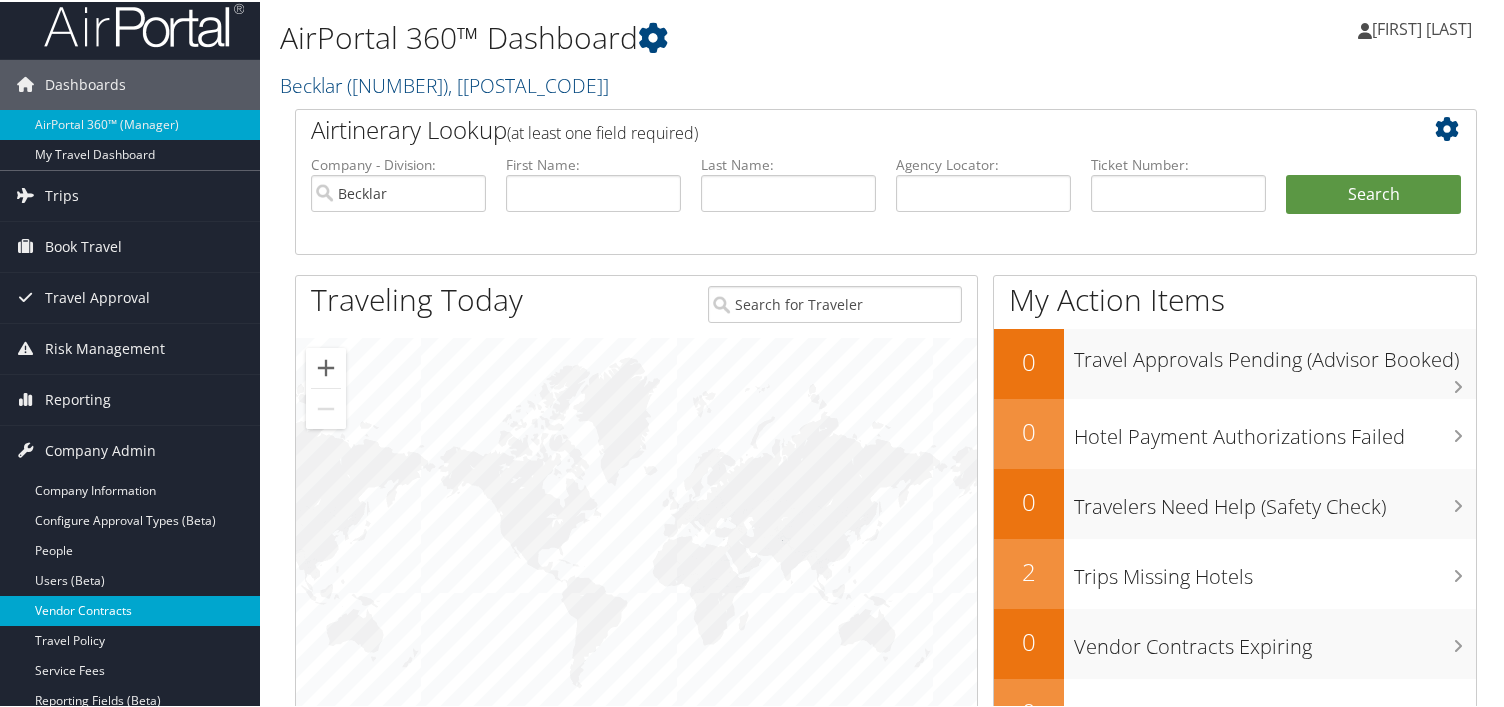 scroll, scrollTop: 30, scrollLeft: 0, axis: vertical 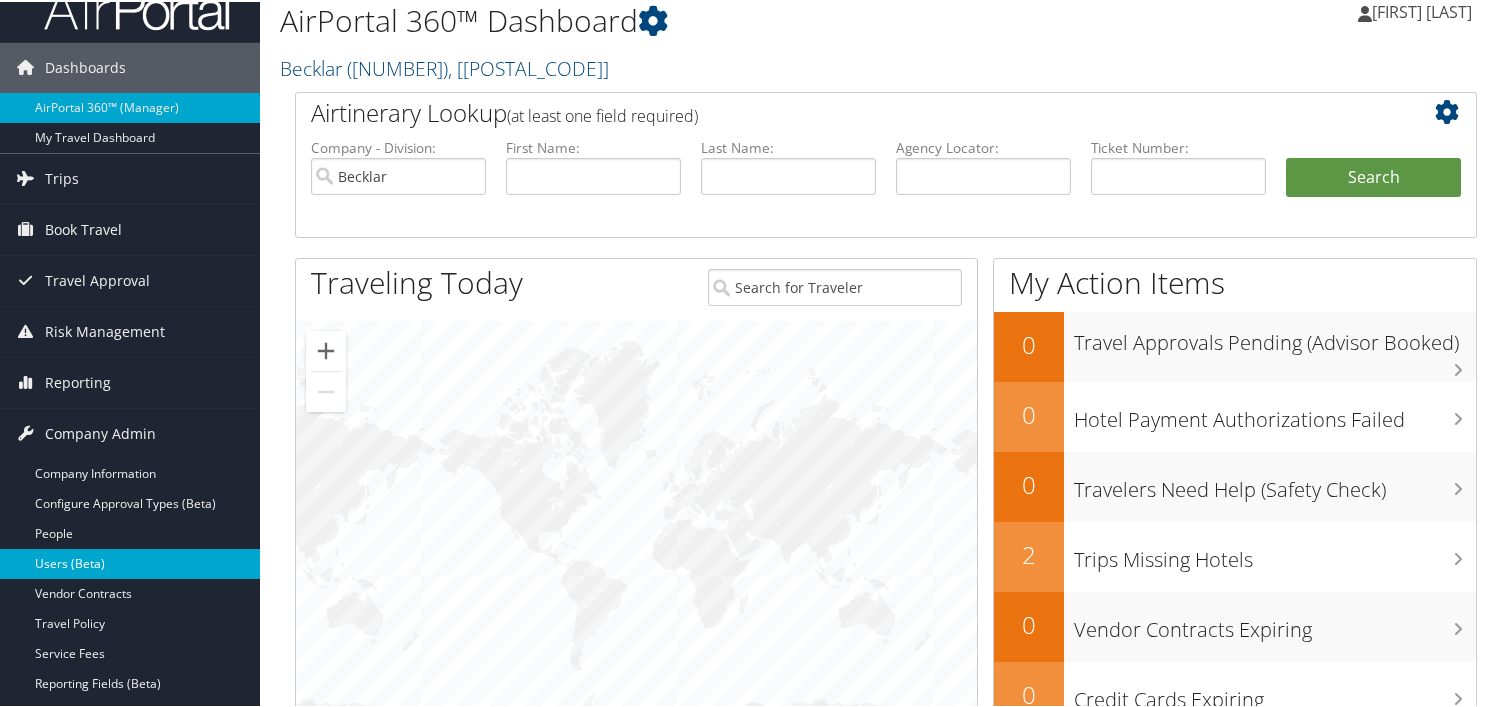 click on "Users (Beta)" at bounding box center (130, 562) 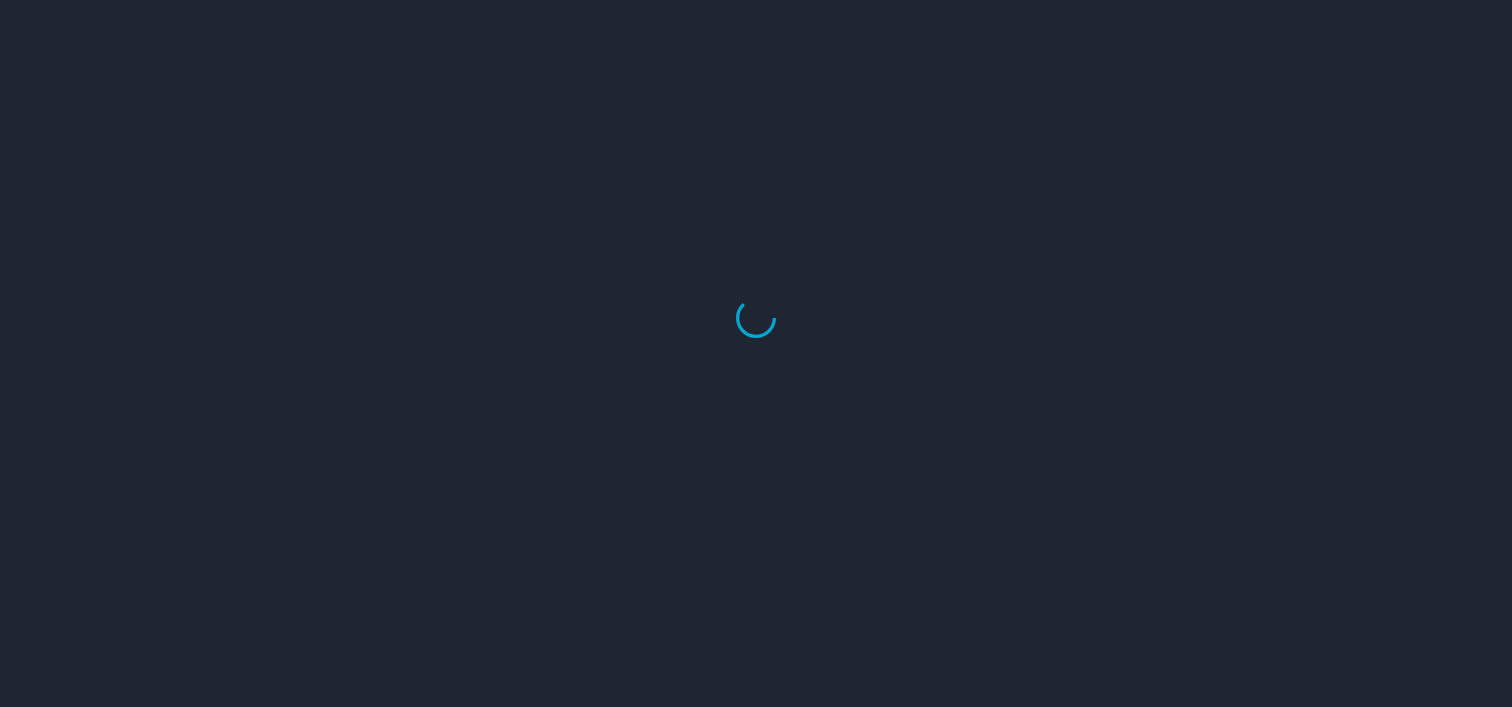 scroll, scrollTop: 0, scrollLeft: 0, axis: both 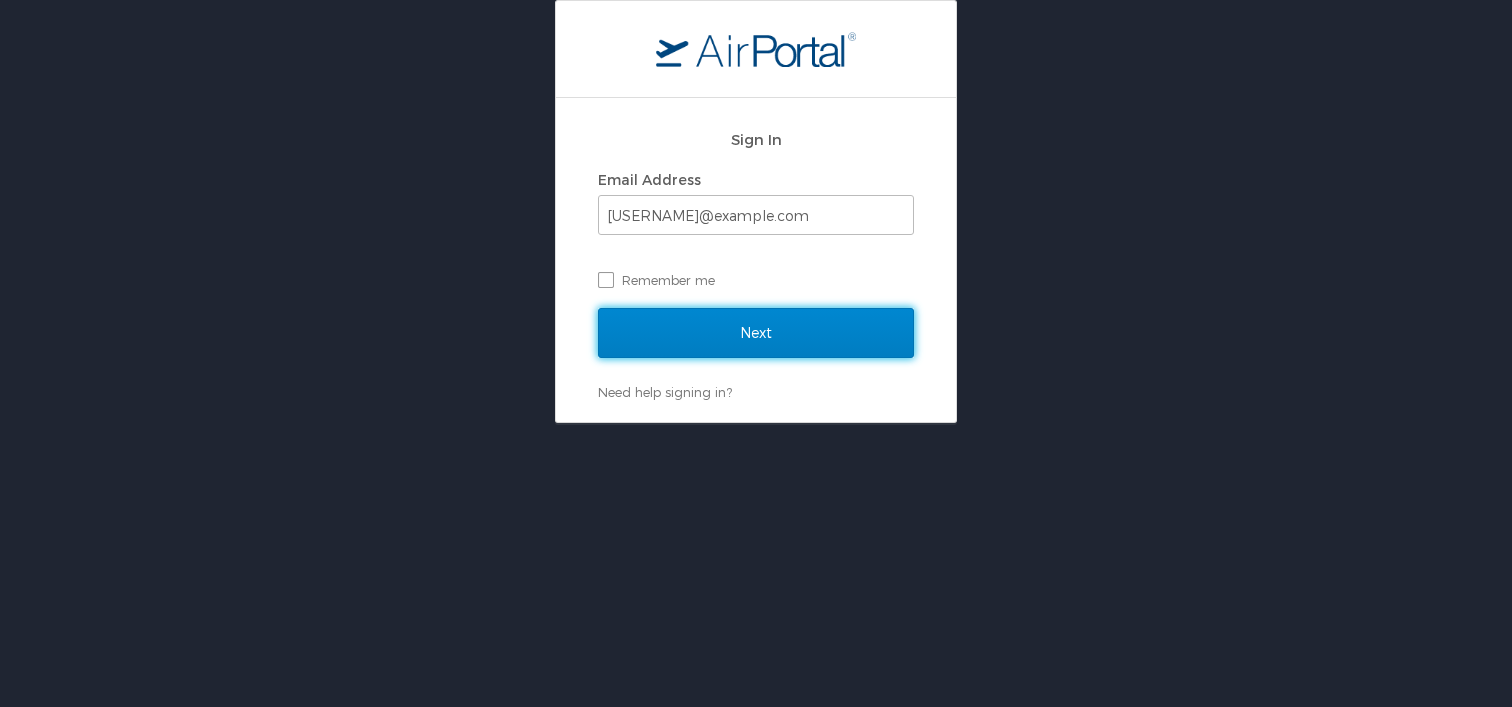 click on "Next" at bounding box center (756, 333) 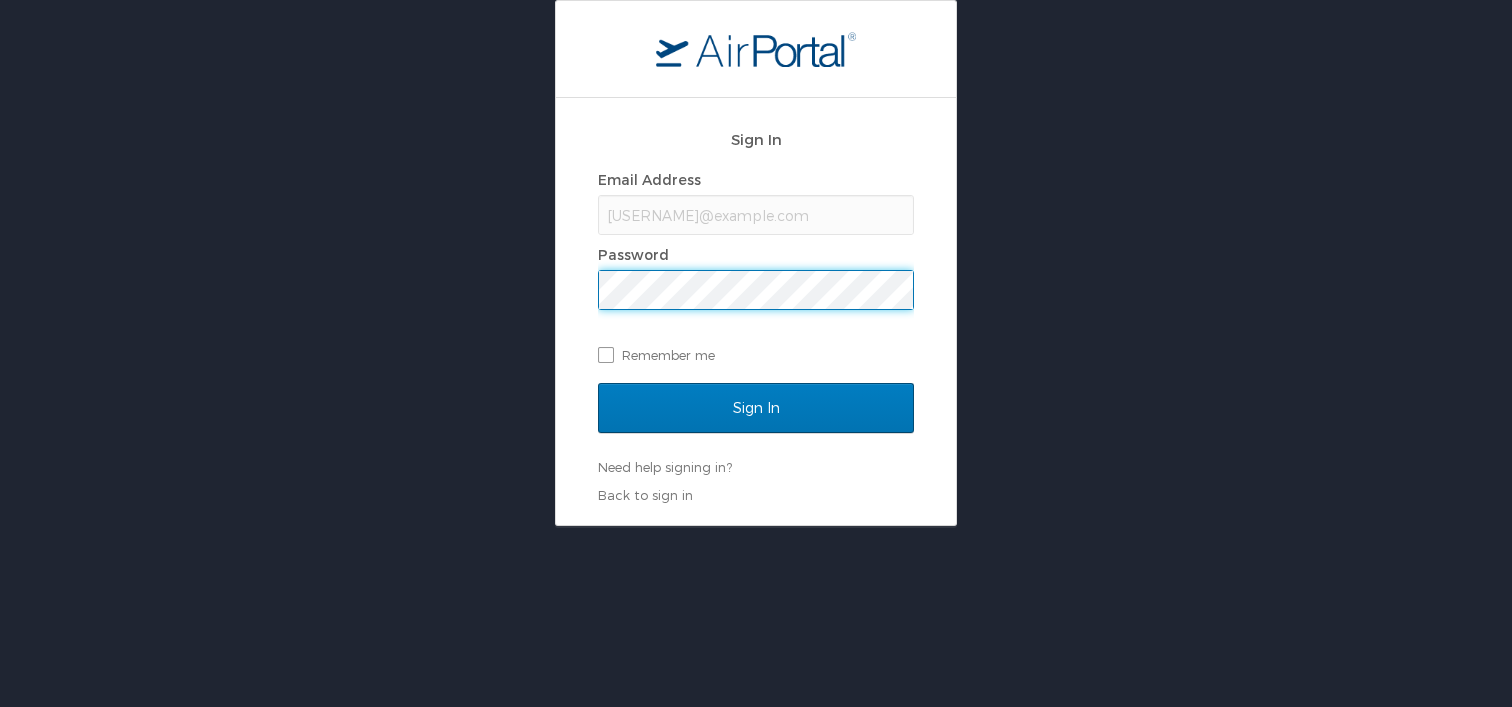 scroll, scrollTop: 0, scrollLeft: 0, axis: both 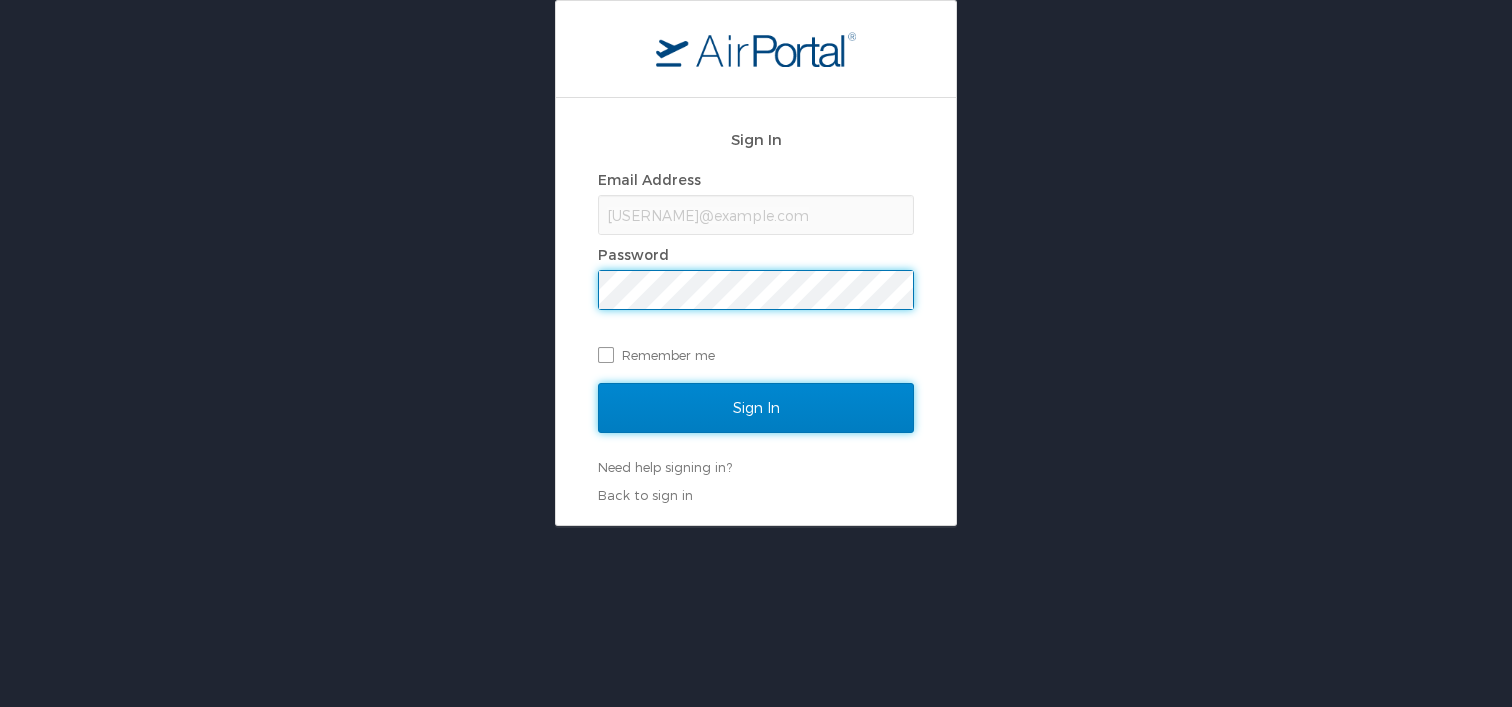 click on "Sign In" at bounding box center [756, 408] 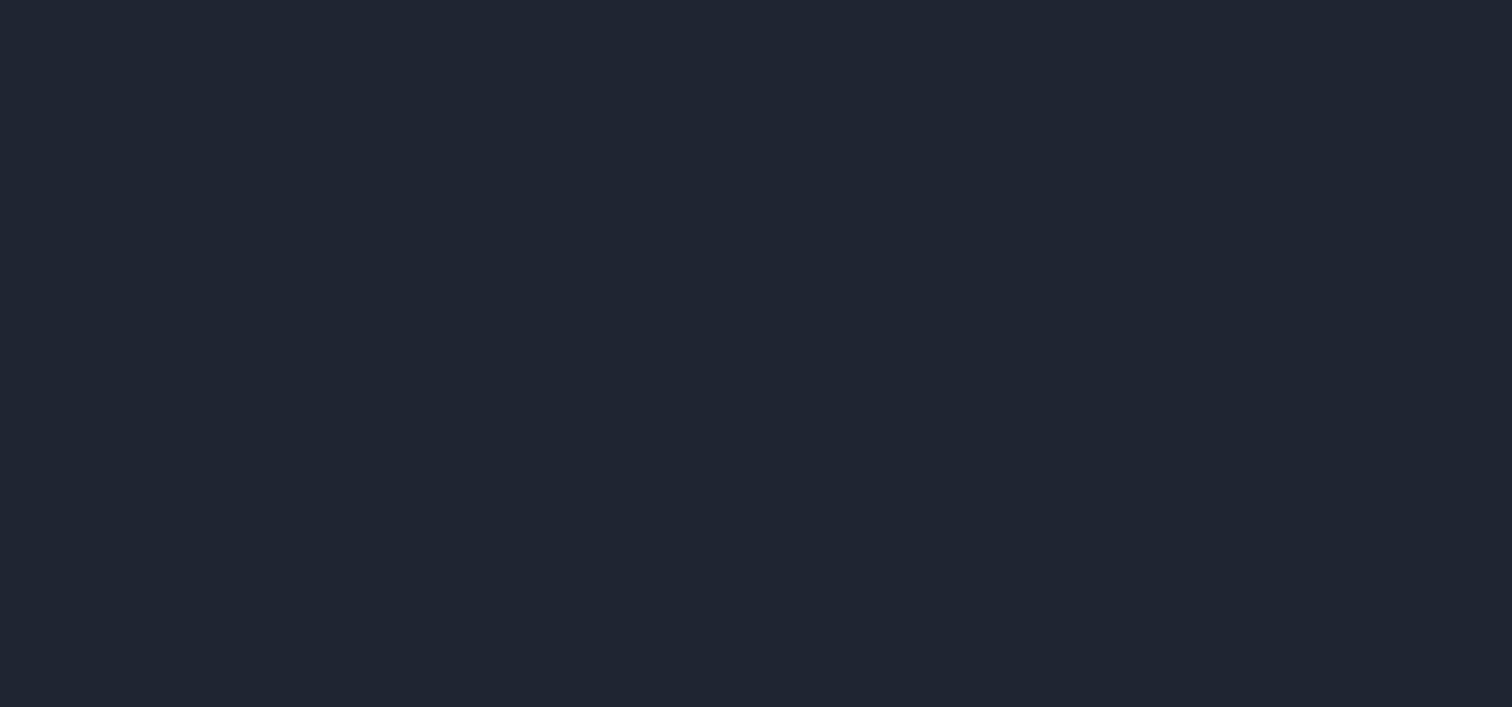scroll, scrollTop: 0, scrollLeft: 0, axis: both 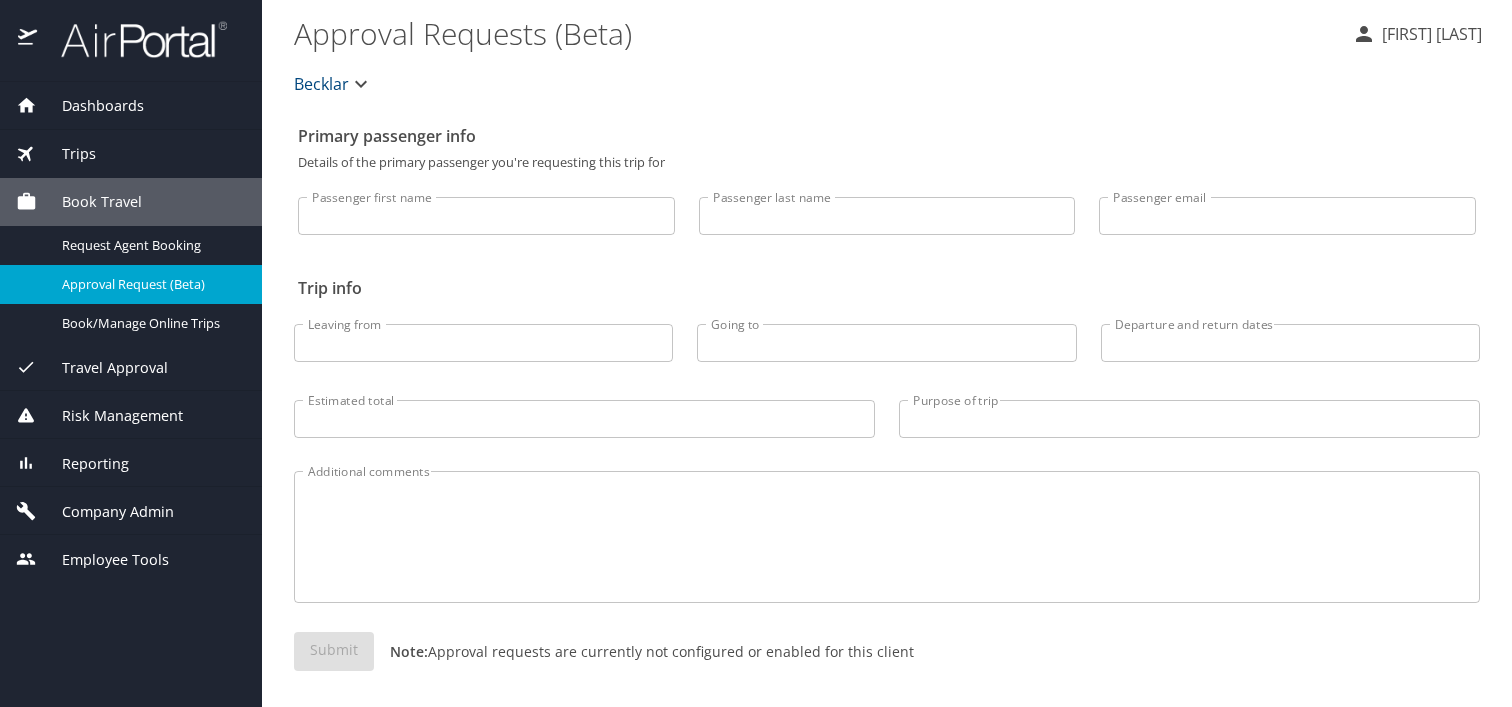 click on "Company Admin" at bounding box center (105, 512) 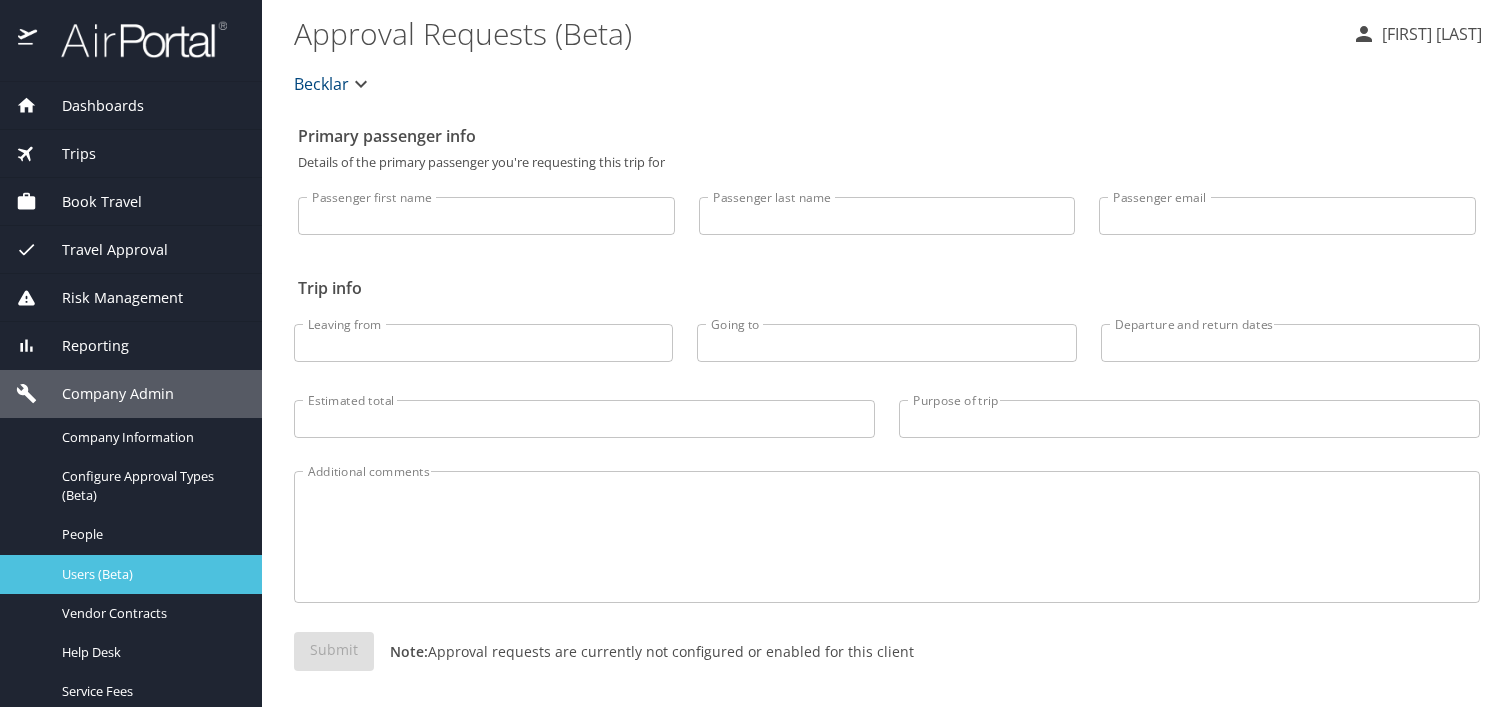 click on "Users (Beta)" at bounding box center (150, 574) 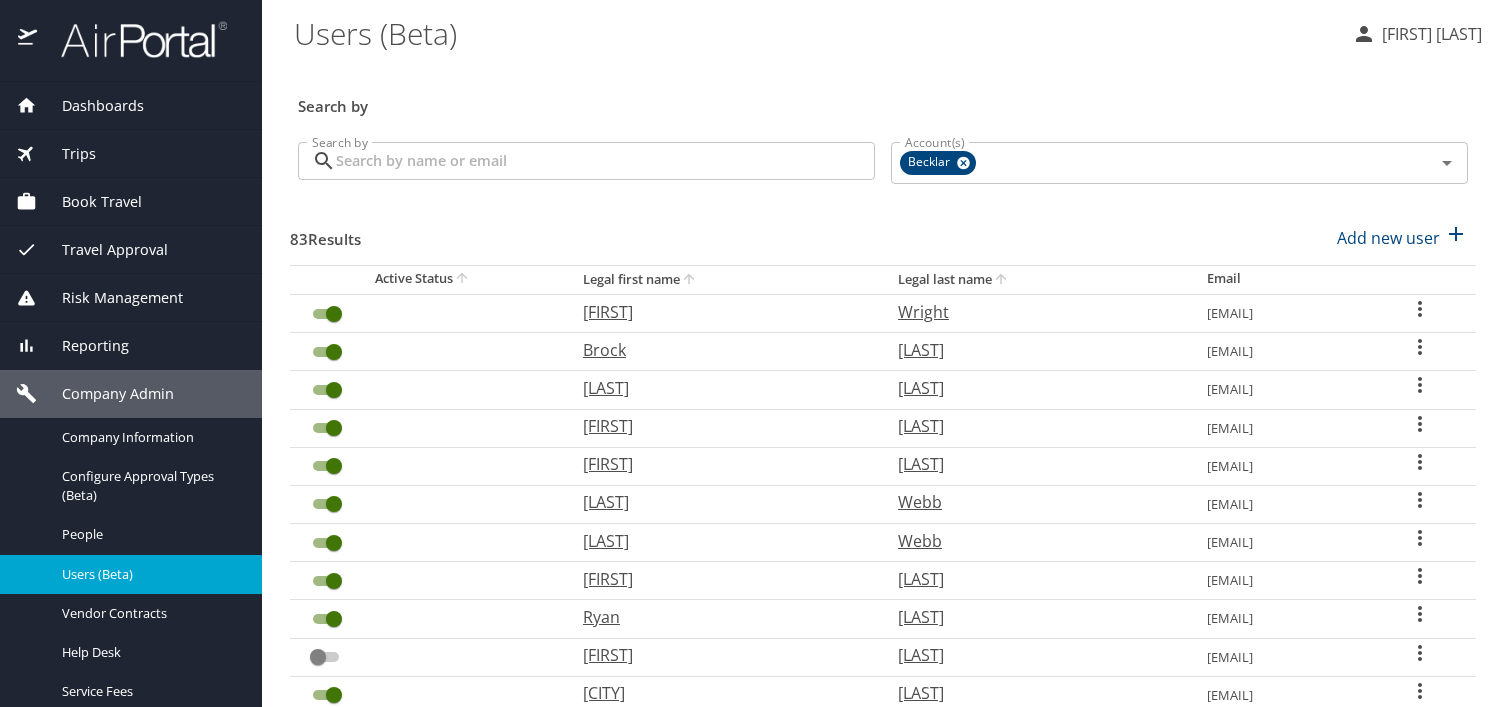 click on "Search by" at bounding box center [605, 161] 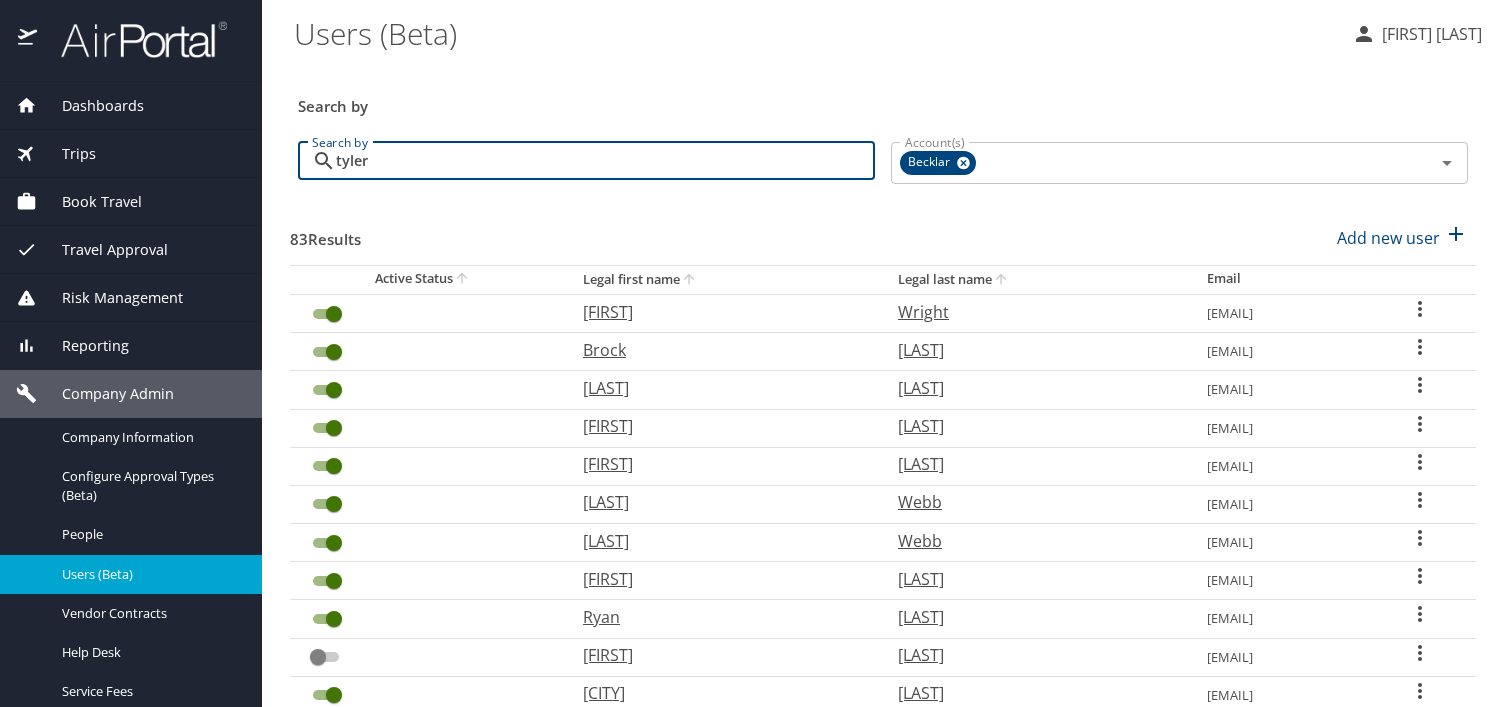 type on "tyler" 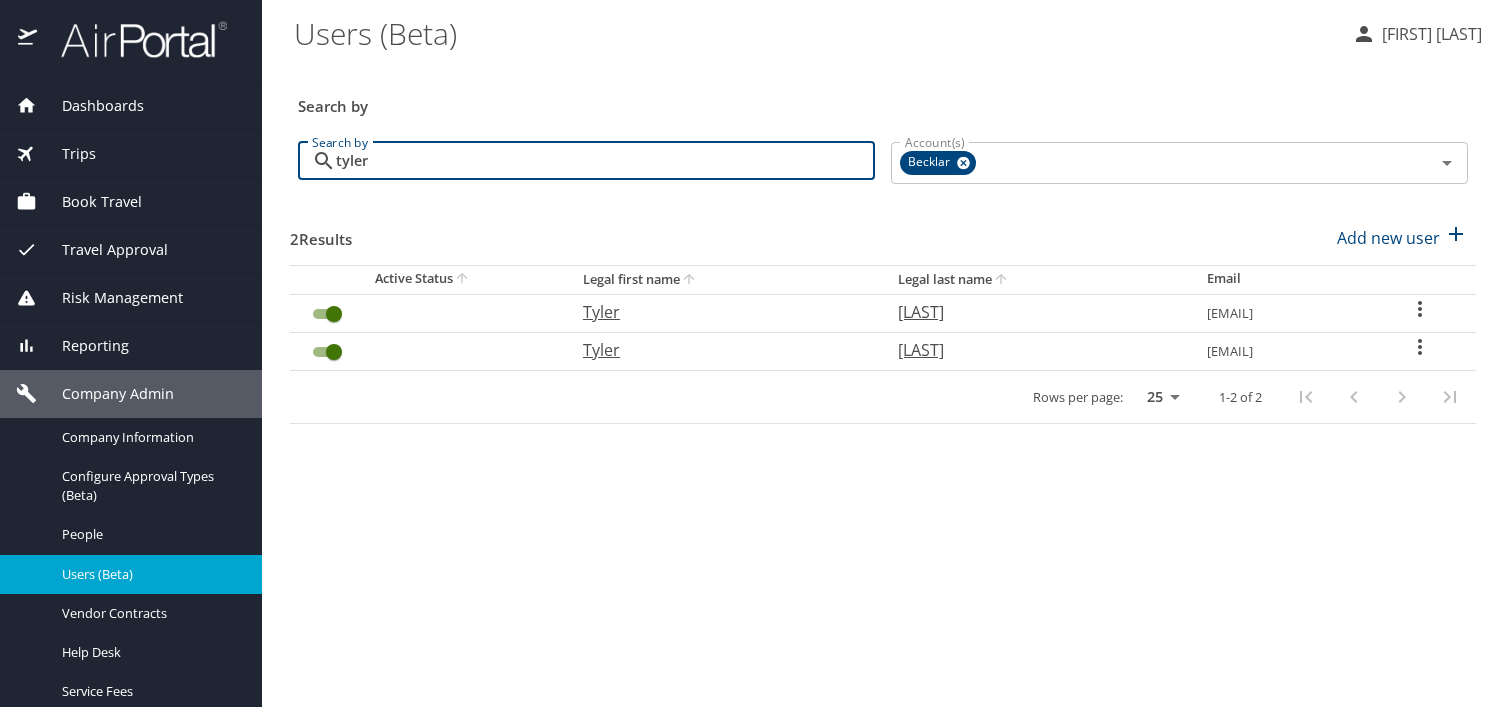 click on "Tyler" at bounding box center [720, 312] 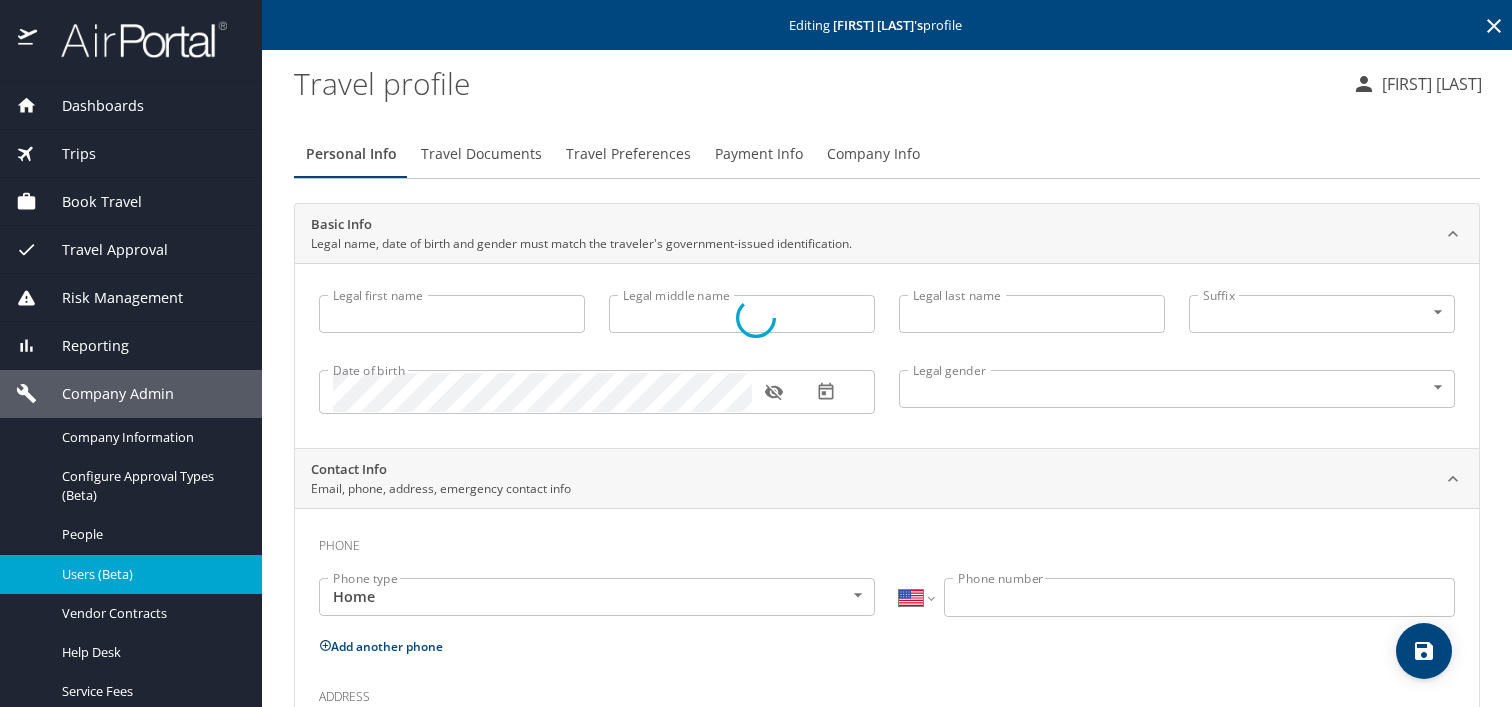 type on "Tyler" 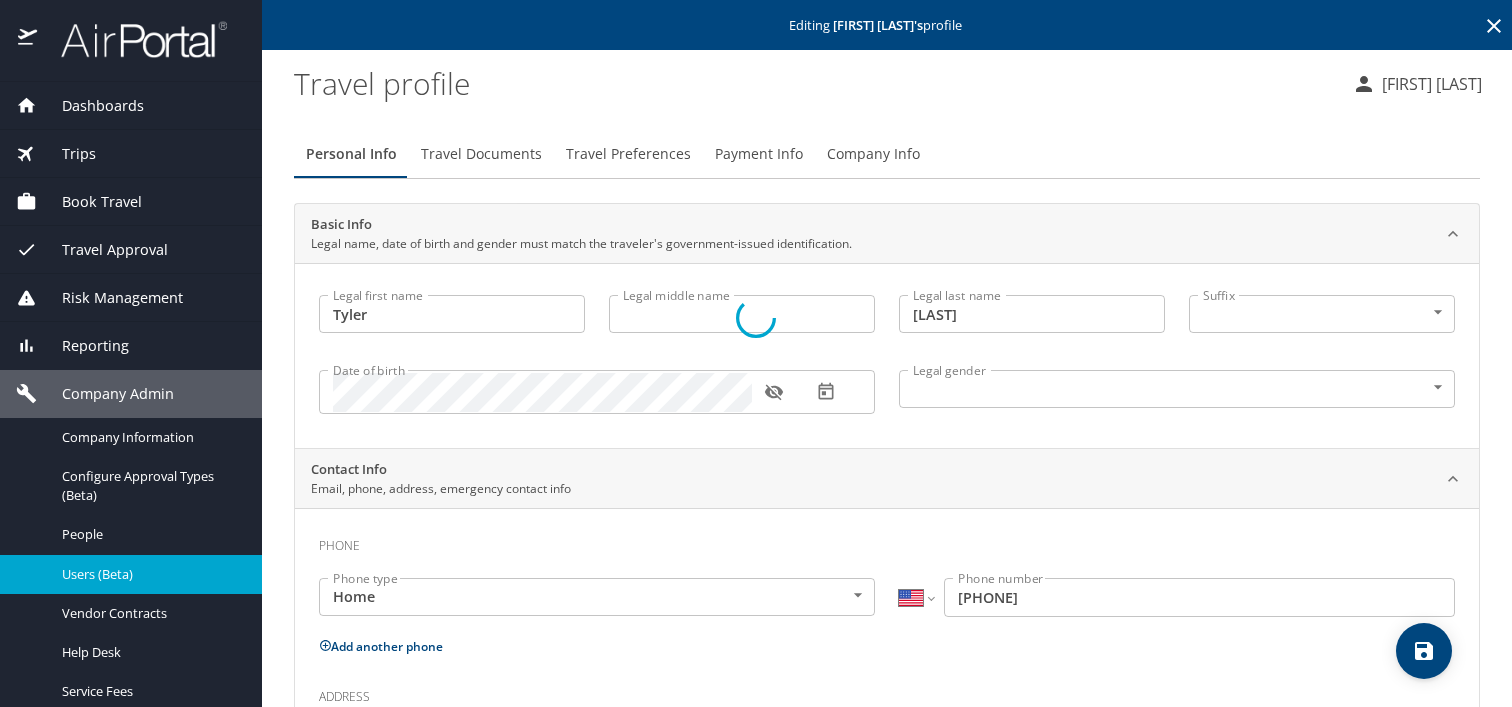 select on "US" 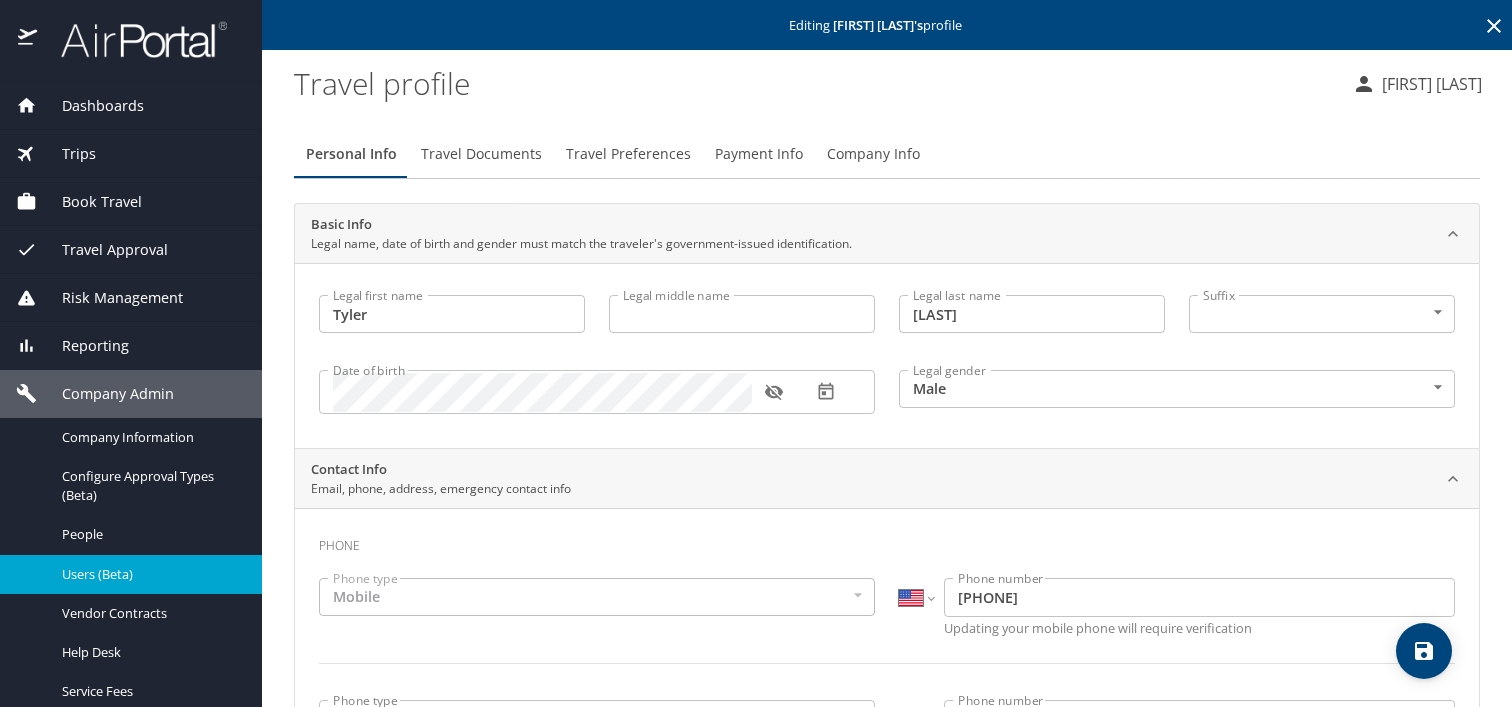 click 